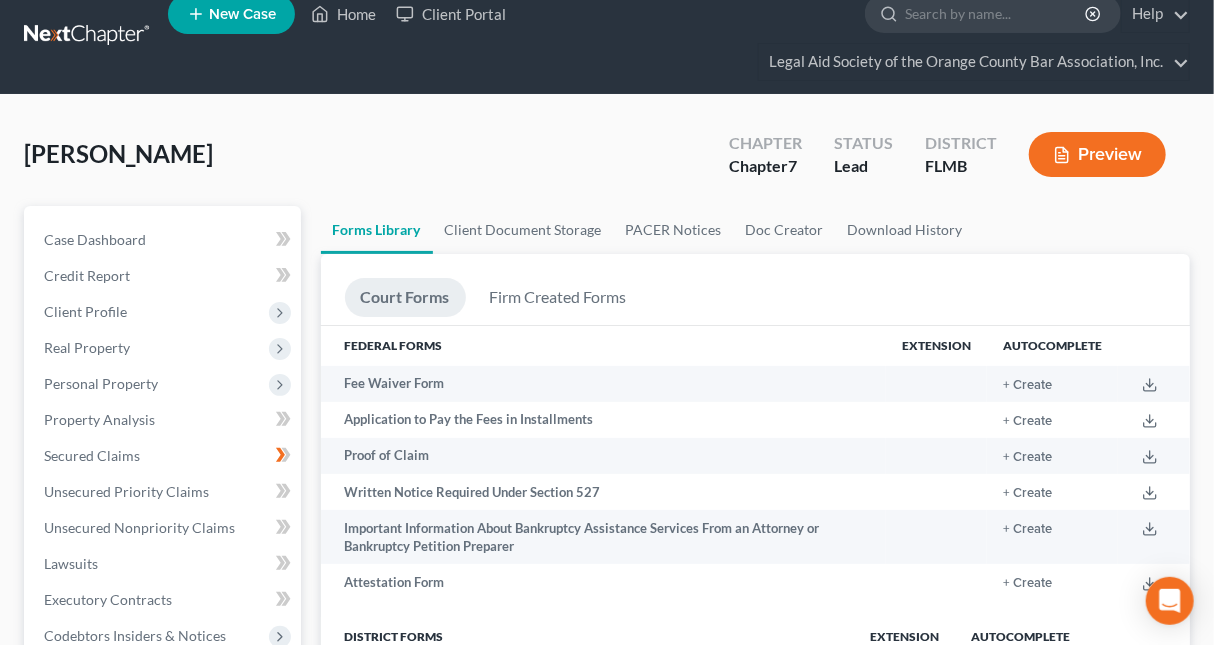 scroll, scrollTop: 0, scrollLeft: 0, axis: both 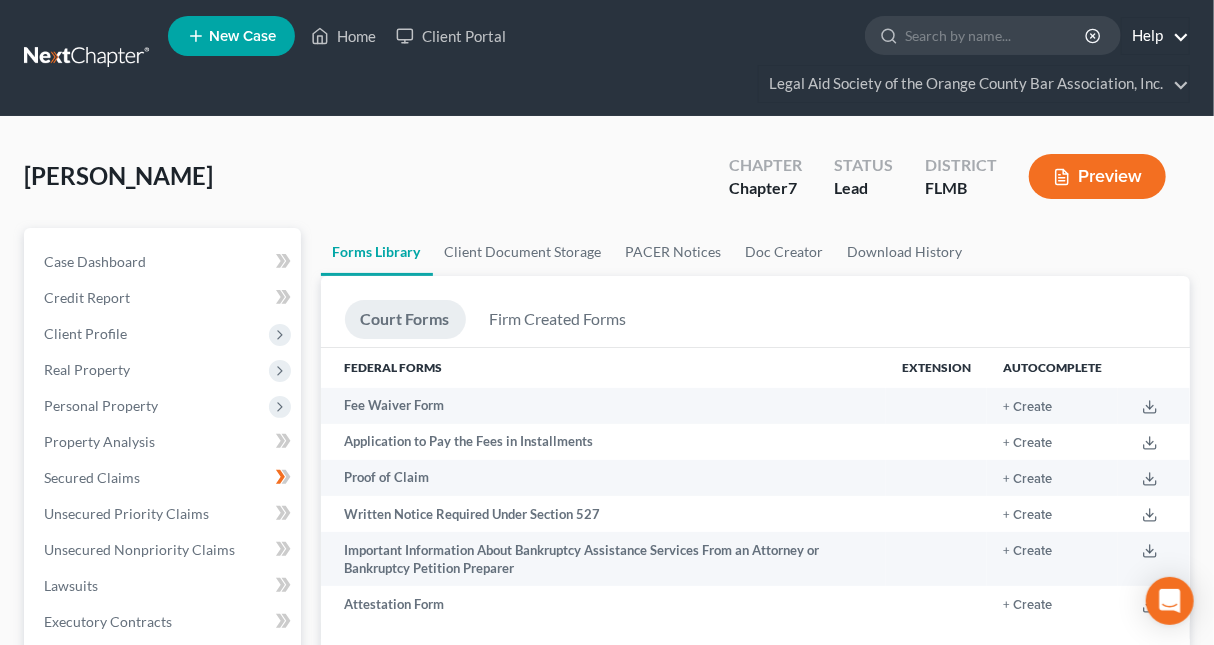 click on "Help" at bounding box center (1155, 36) 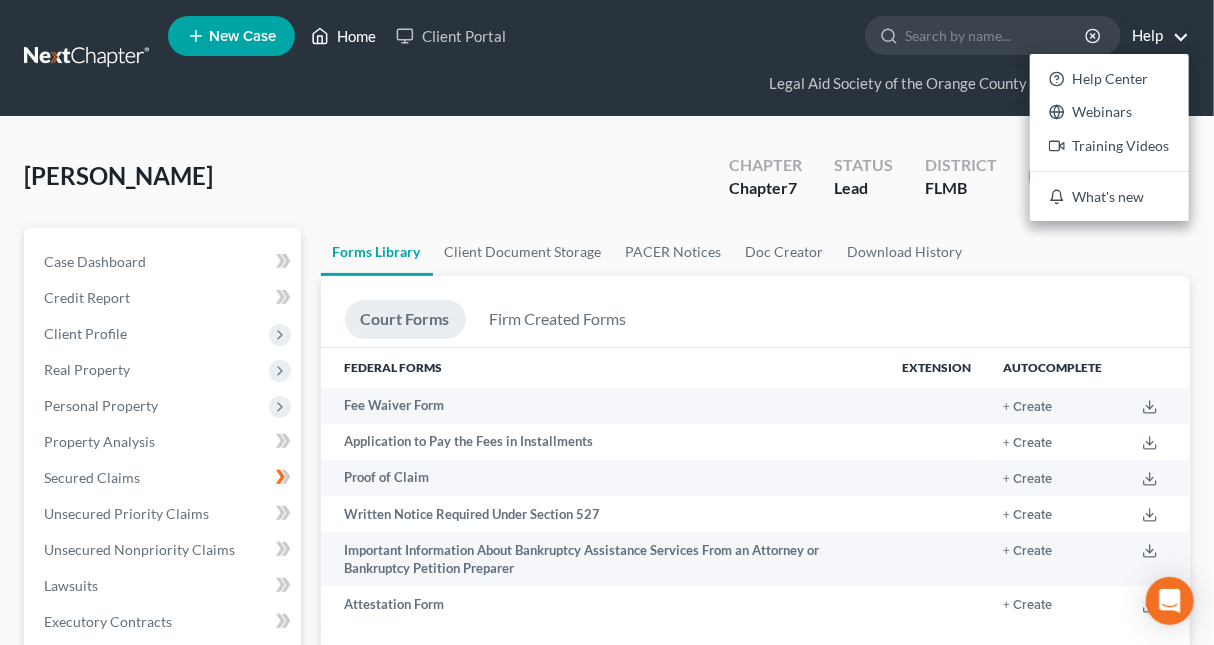 click on "Home" at bounding box center [343, 36] 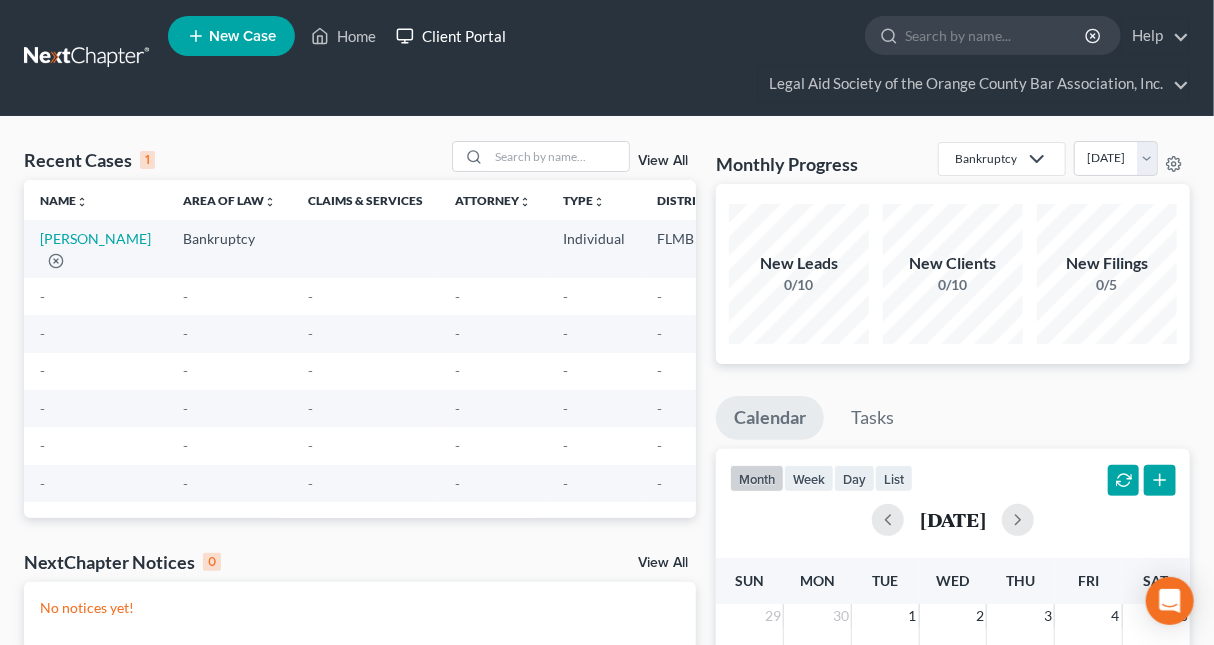 click on "Client Portal" at bounding box center [451, 36] 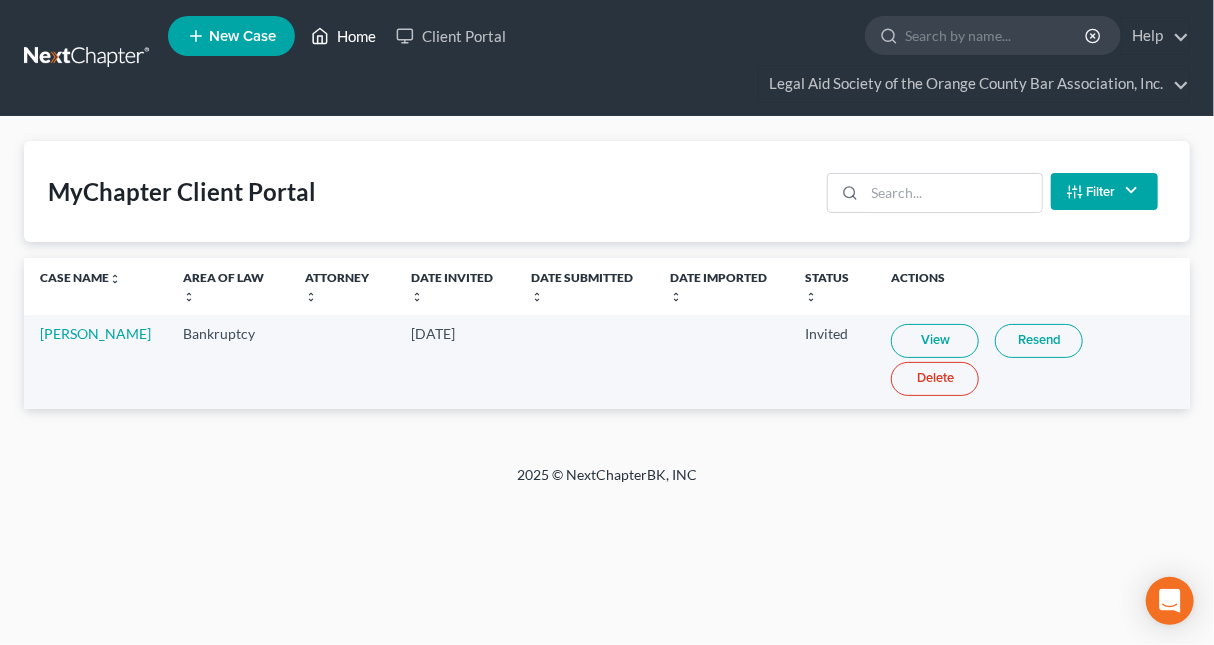 click on "Home" at bounding box center [343, 36] 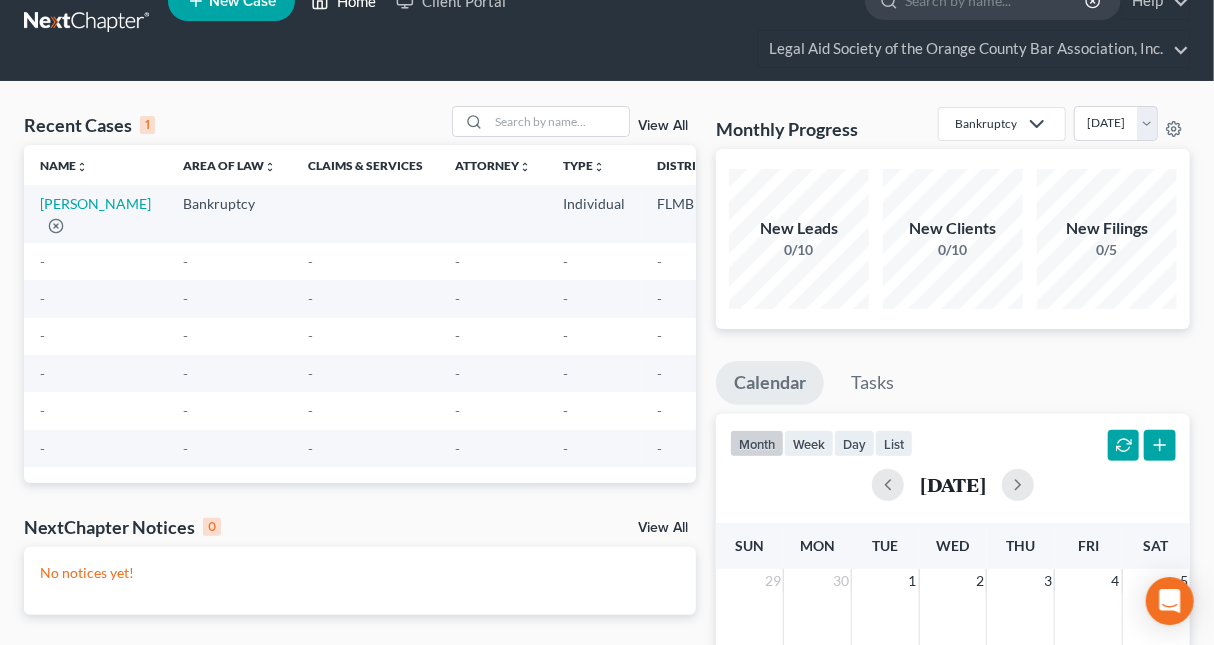 scroll, scrollTop: 0, scrollLeft: 0, axis: both 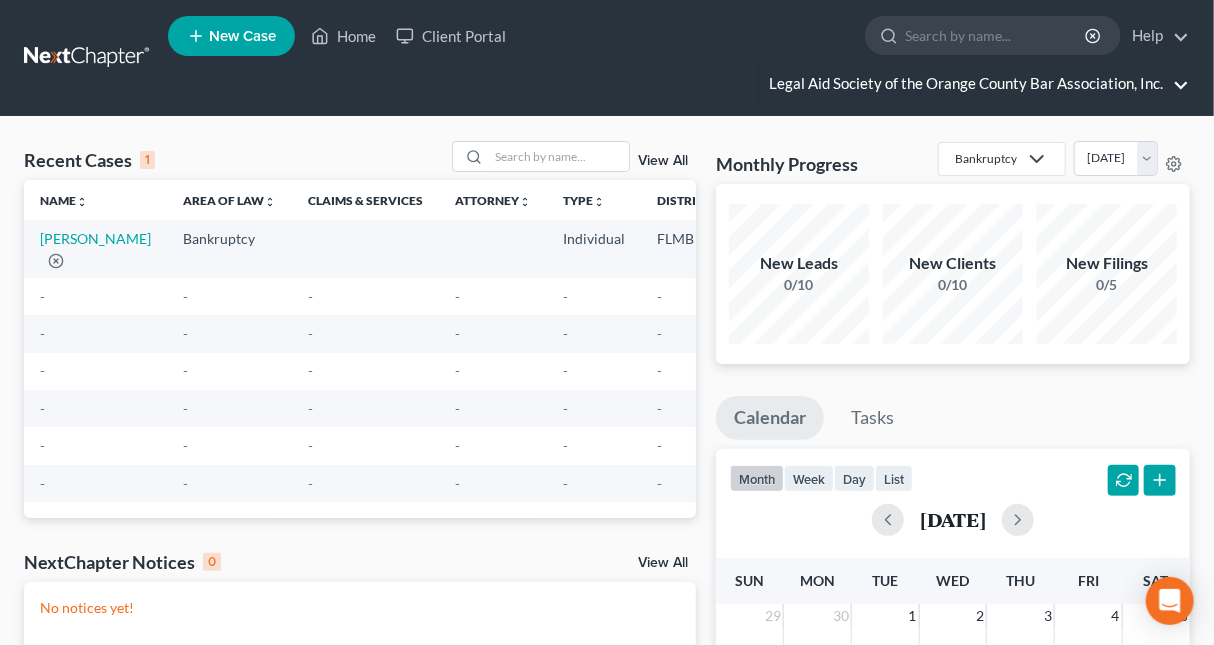 click on "Legal Aid Society of the Orange County Bar Association, Inc." at bounding box center [974, 84] 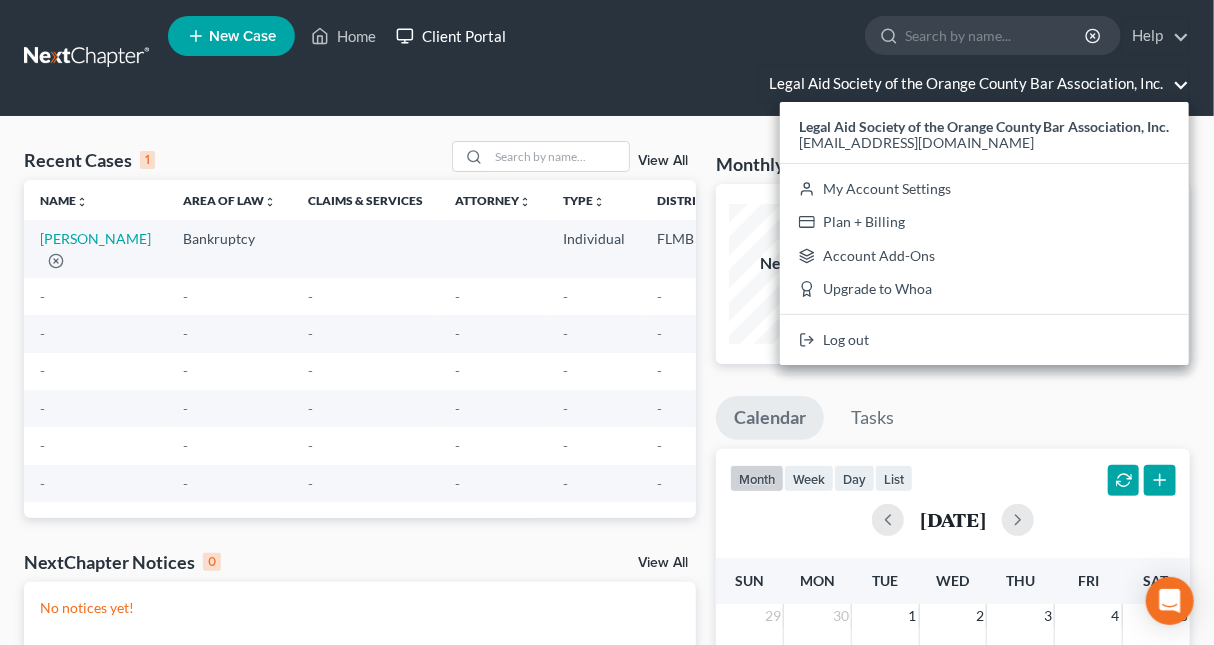 click on "Client Portal" at bounding box center (451, 36) 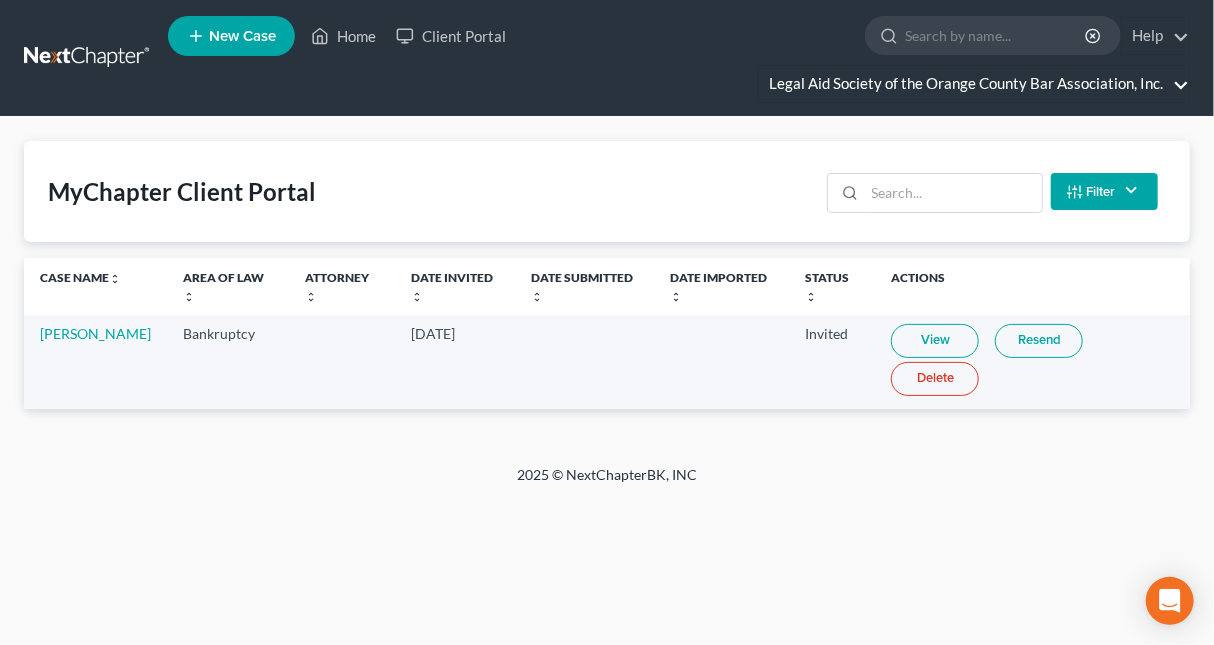 click on "Legal Aid Society of the Orange County Bar Association, Inc." at bounding box center [974, 84] 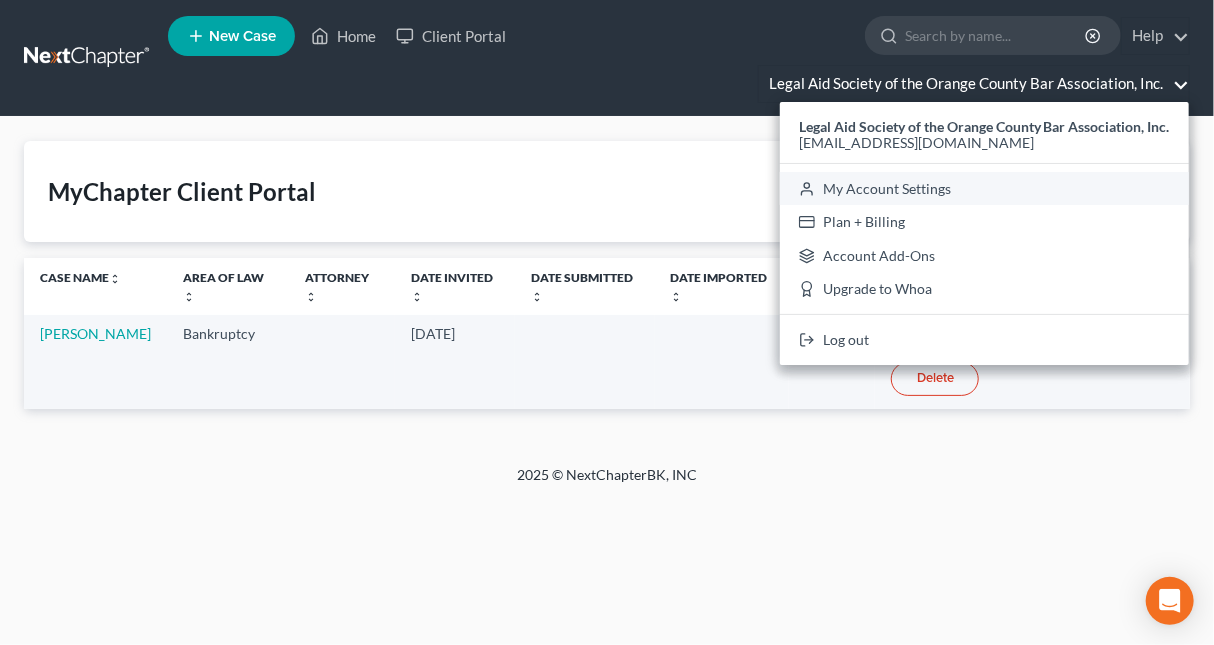 click on "My Account Settings" at bounding box center [984, 189] 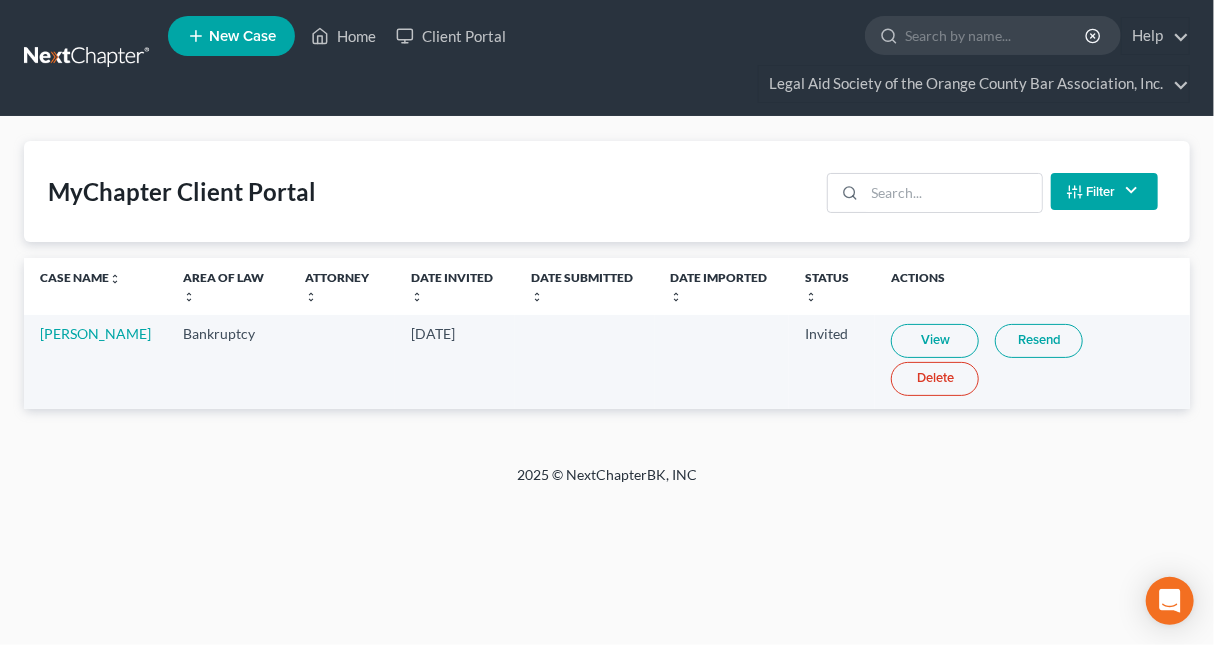 select on "15" 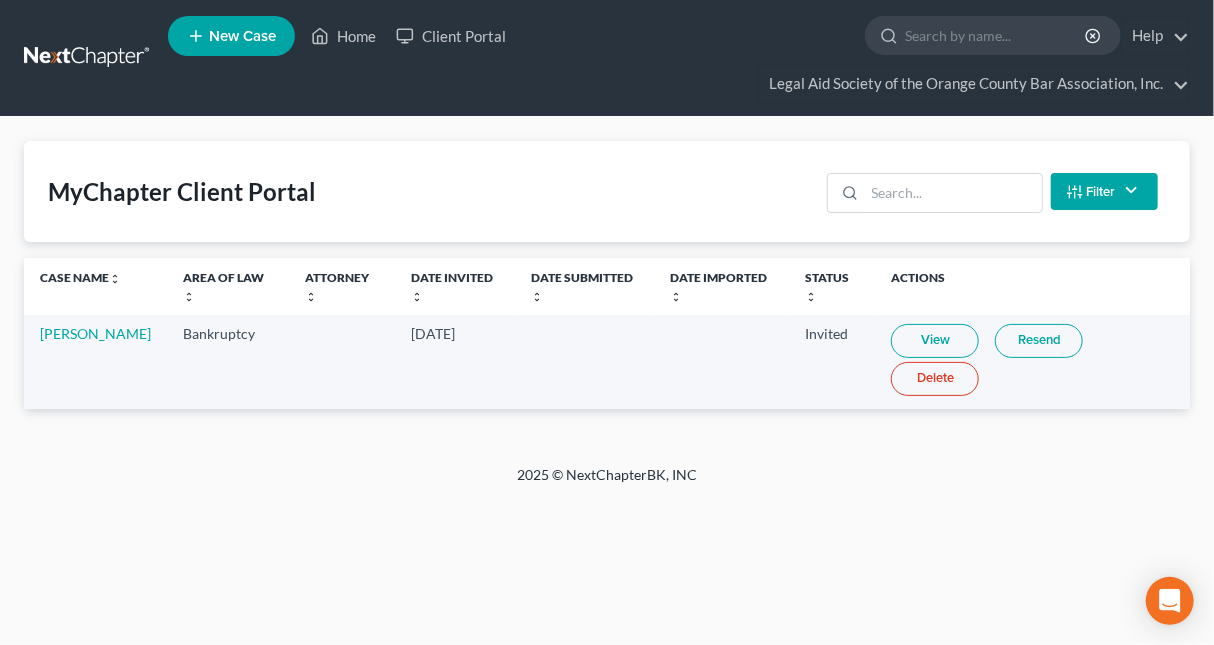 select on "24" 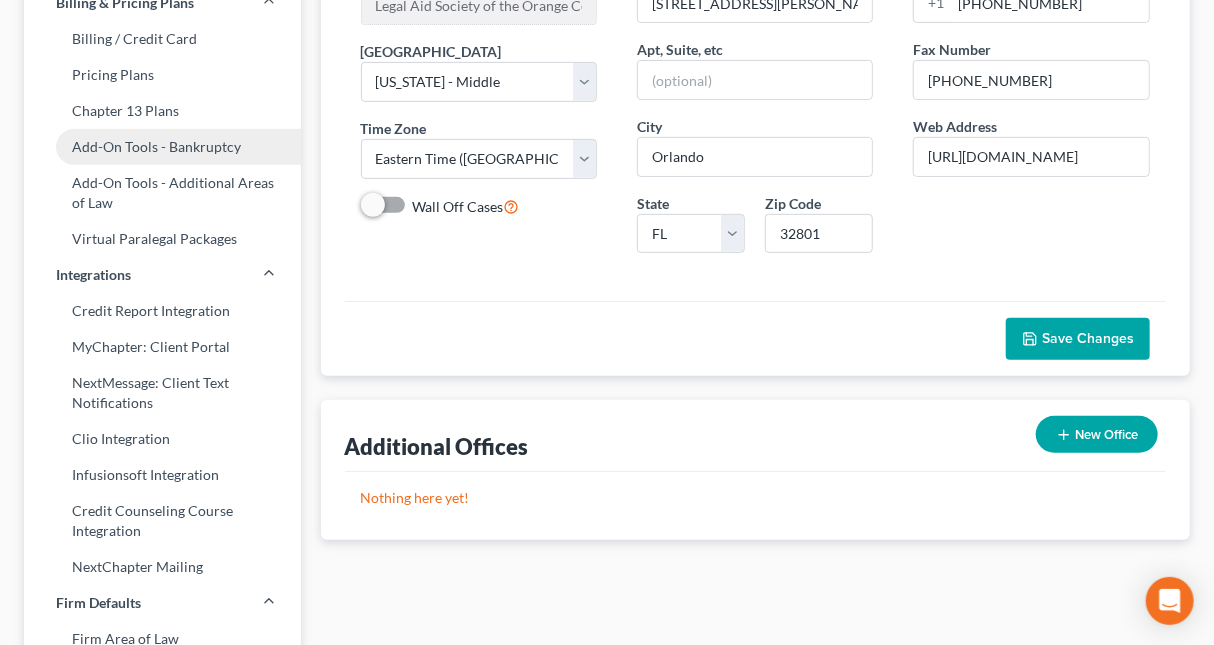 scroll, scrollTop: 421, scrollLeft: 0, axis: vertical 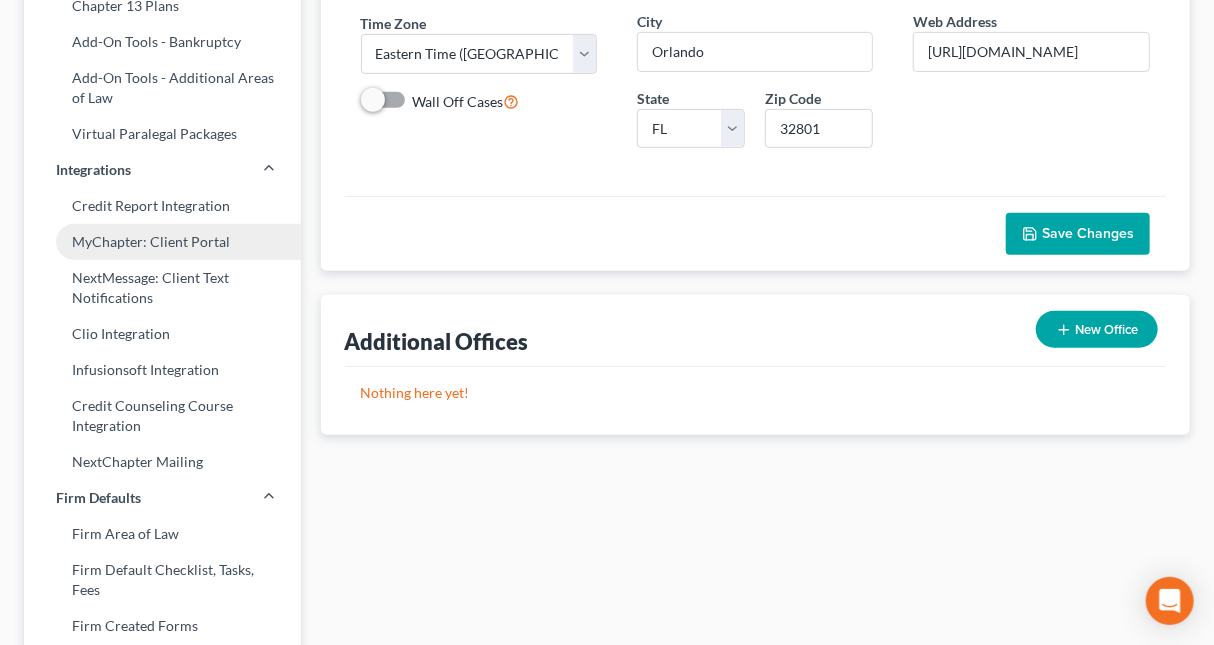 click on "MyChapter: Client Portal" at bounding box center (162, 242) 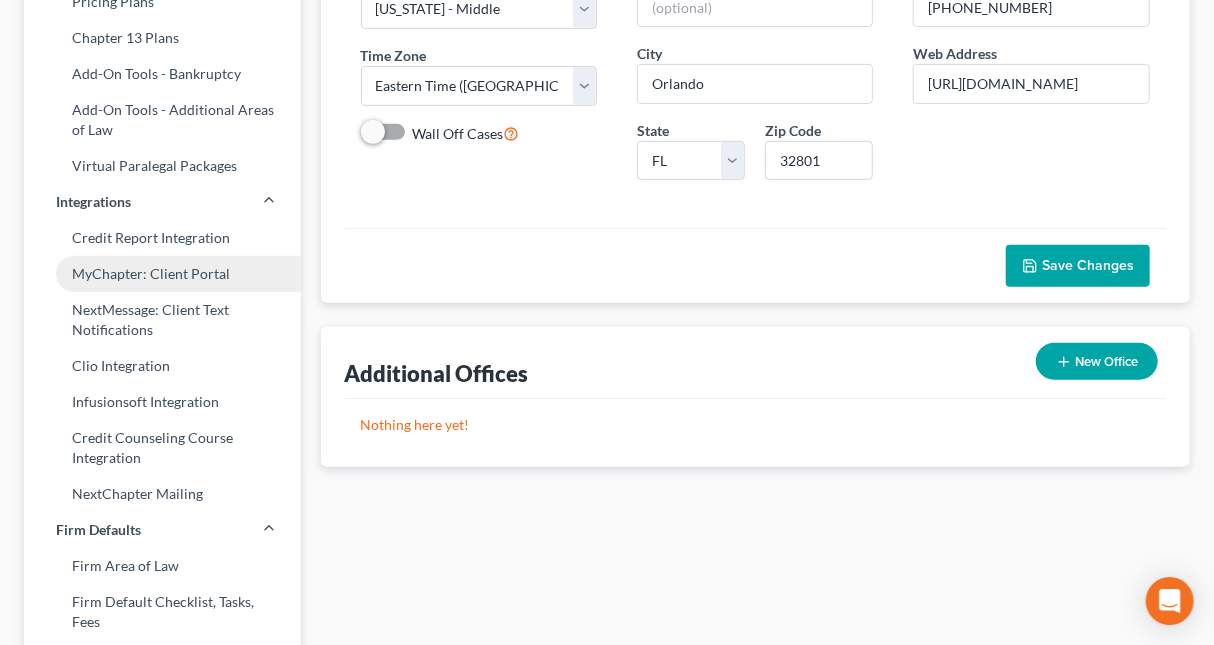 select 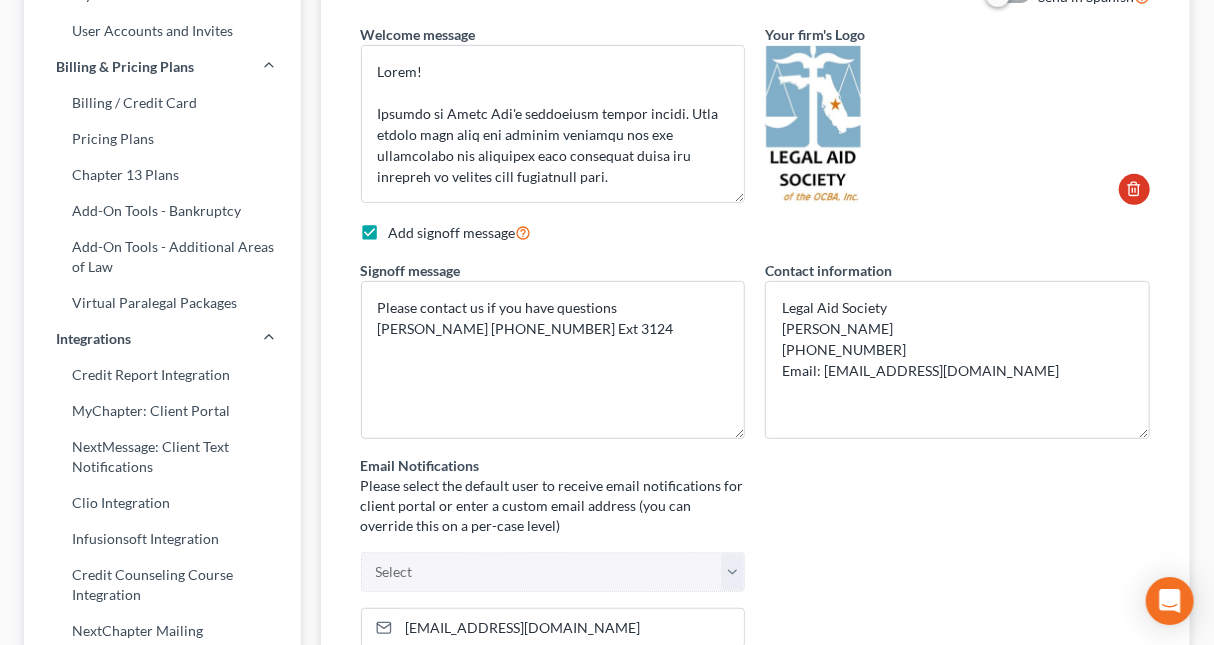 scroll, scrollTop: 0, scrollLeft: 0, axis: both 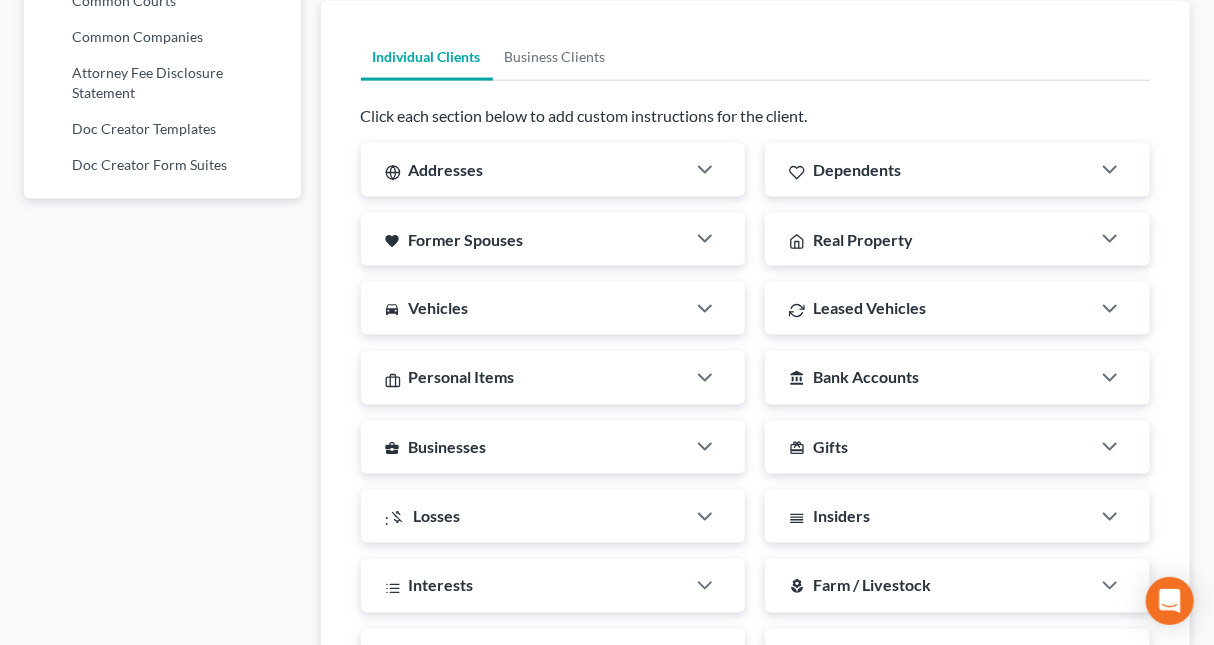 click on "Addresses" at bounding box center (446, 169) 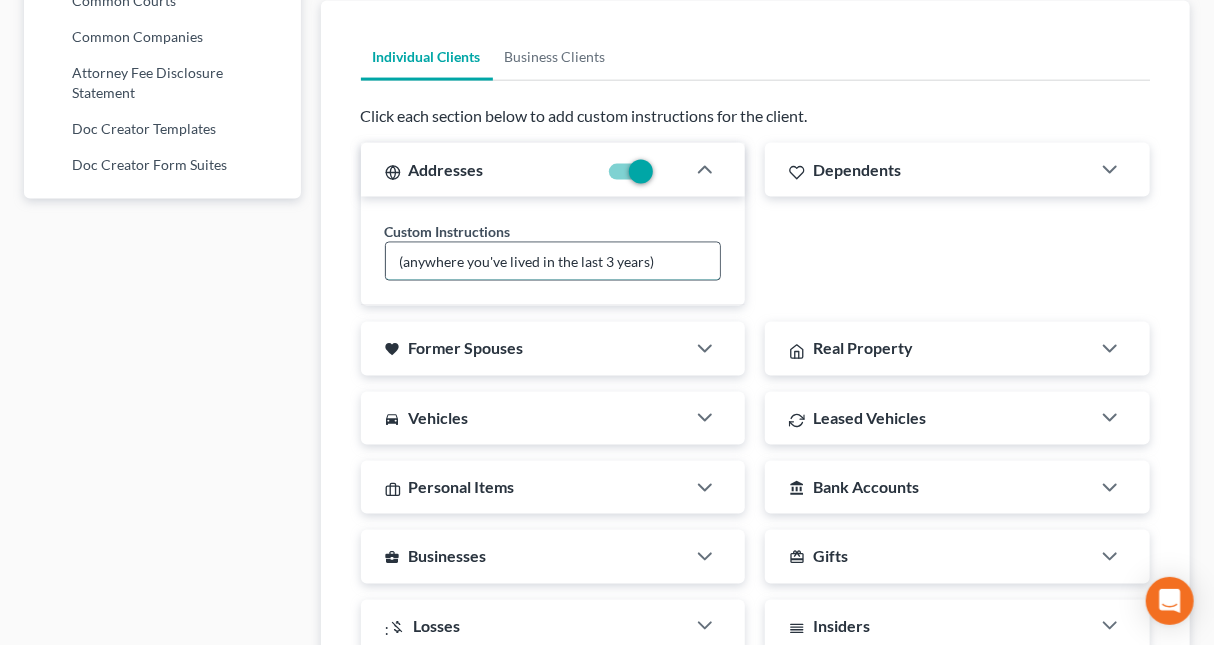 click on "(anywhere you've lived in the last 3 years)" at bounding box center [553, 262] 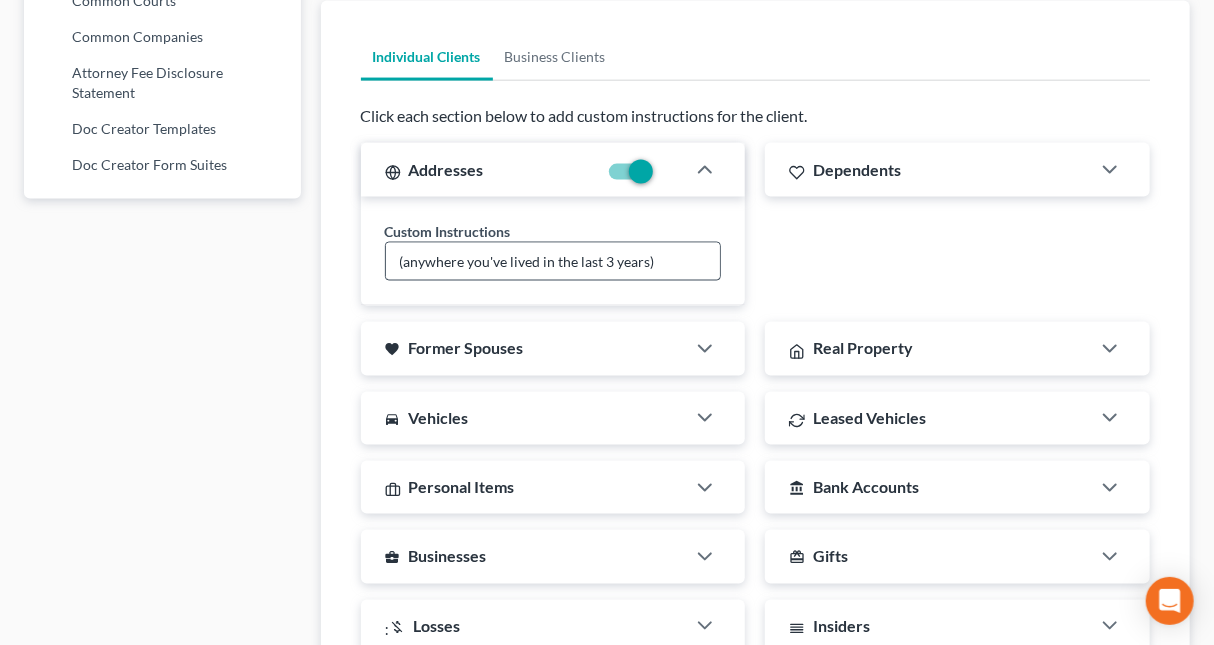 click on "Custom Instructions" at bounding box center [448, 231] 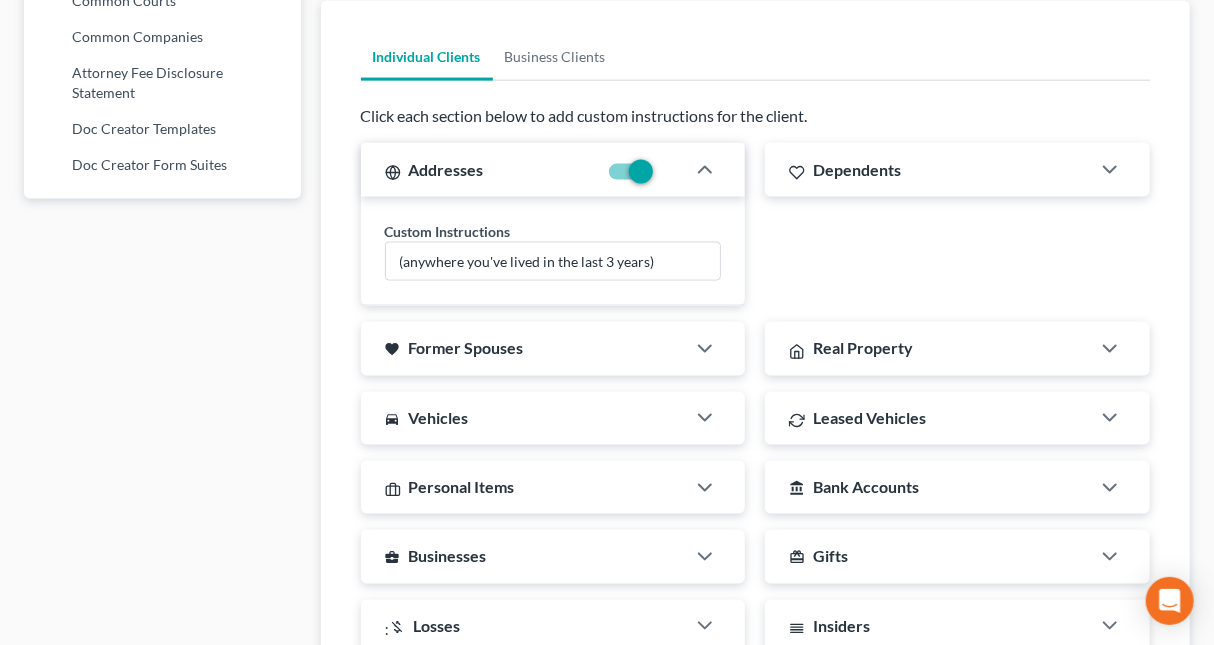 click on "Addresses Custom Instructions (anywhere you've lived in the last 3 years)" at bounding box center [553, 224] 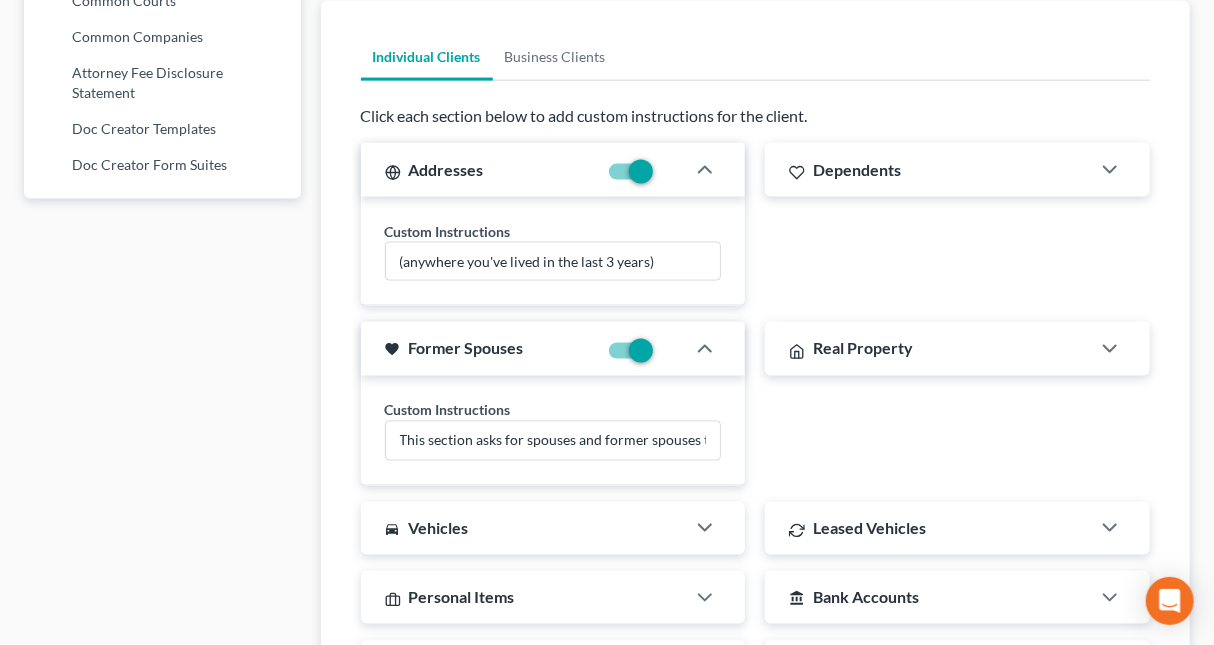 click on "directions_car Vehicles" at bounding box center [523, 528] 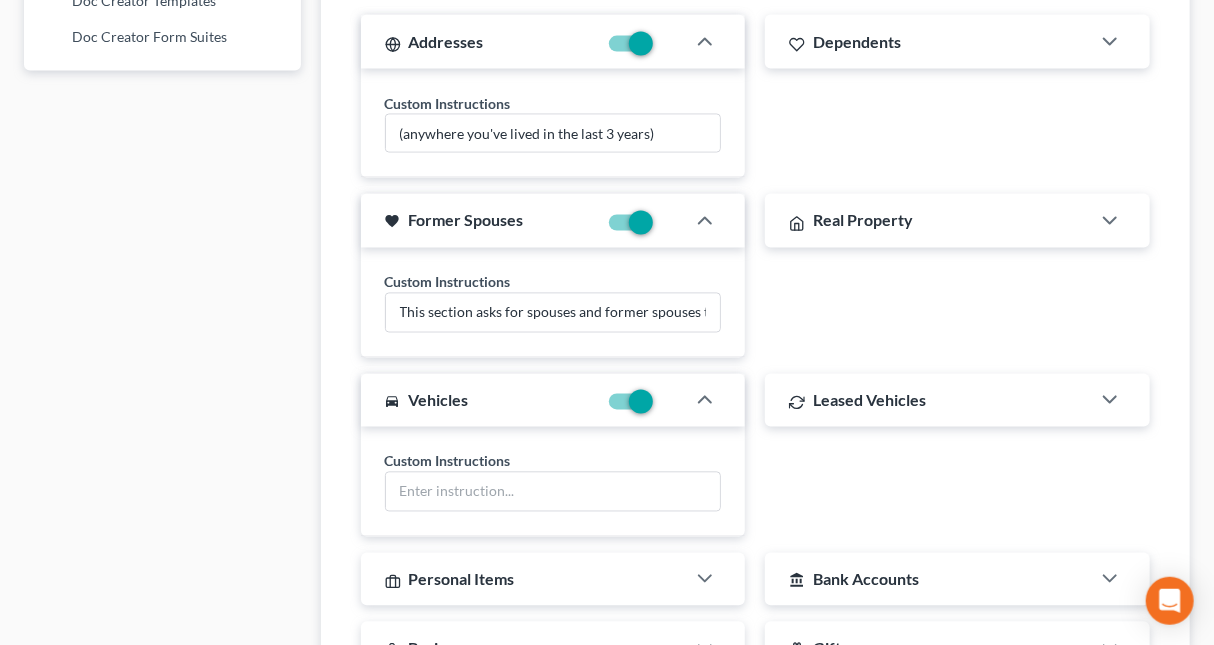 scroll, scrollTop: 1581, scrollLeft: 0, axis: vertical 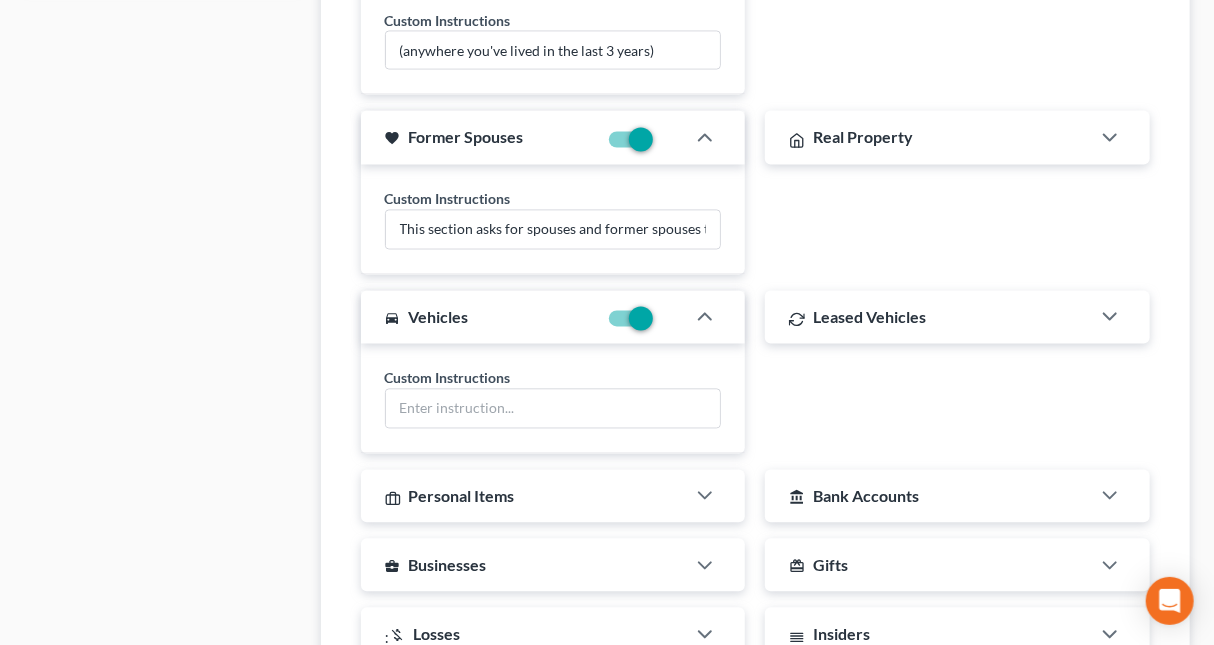 click on "Real Property" at bounding box center (863, 137) 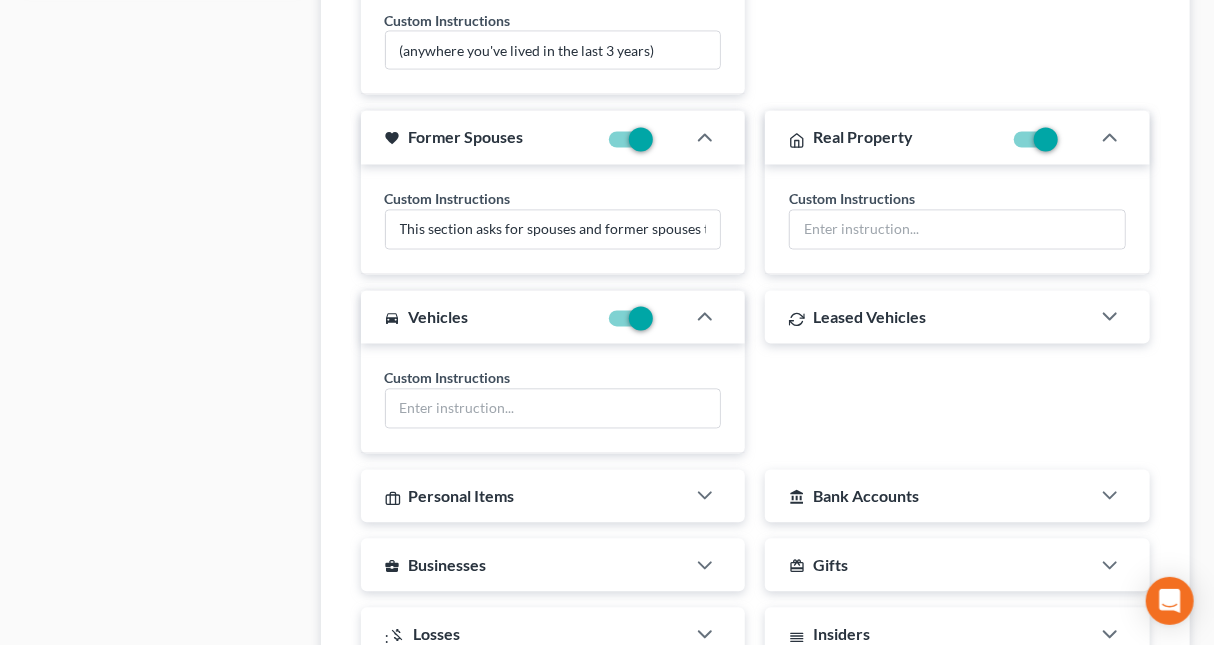 click on "Leased Vehicles" at bounding box center [869, 317] 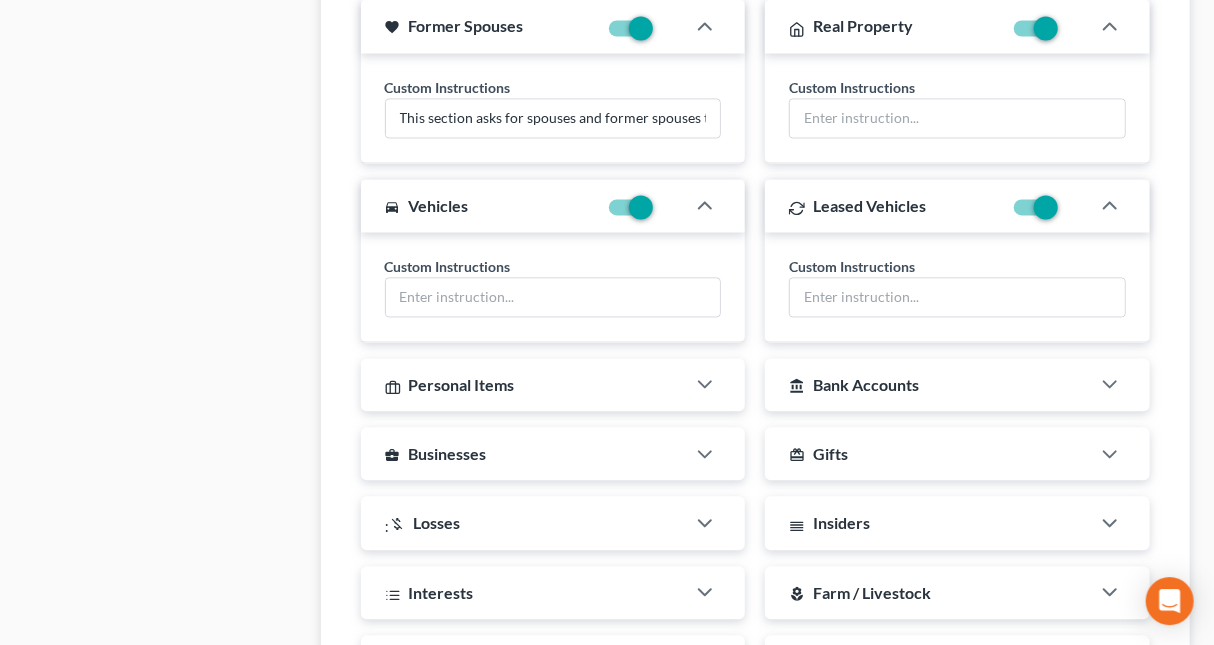 scroll, scrollTop: 1791, scrollLeft: 0, axis: vertical 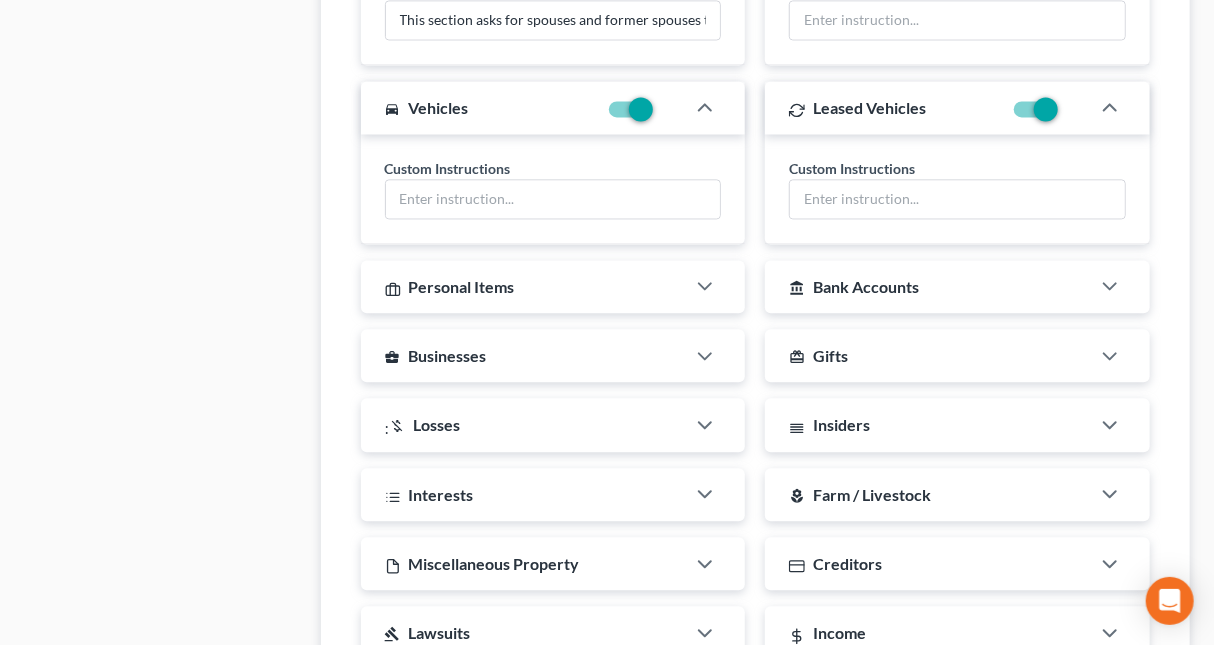 click on "Bank Accounts" at bounding box center [866, 286] 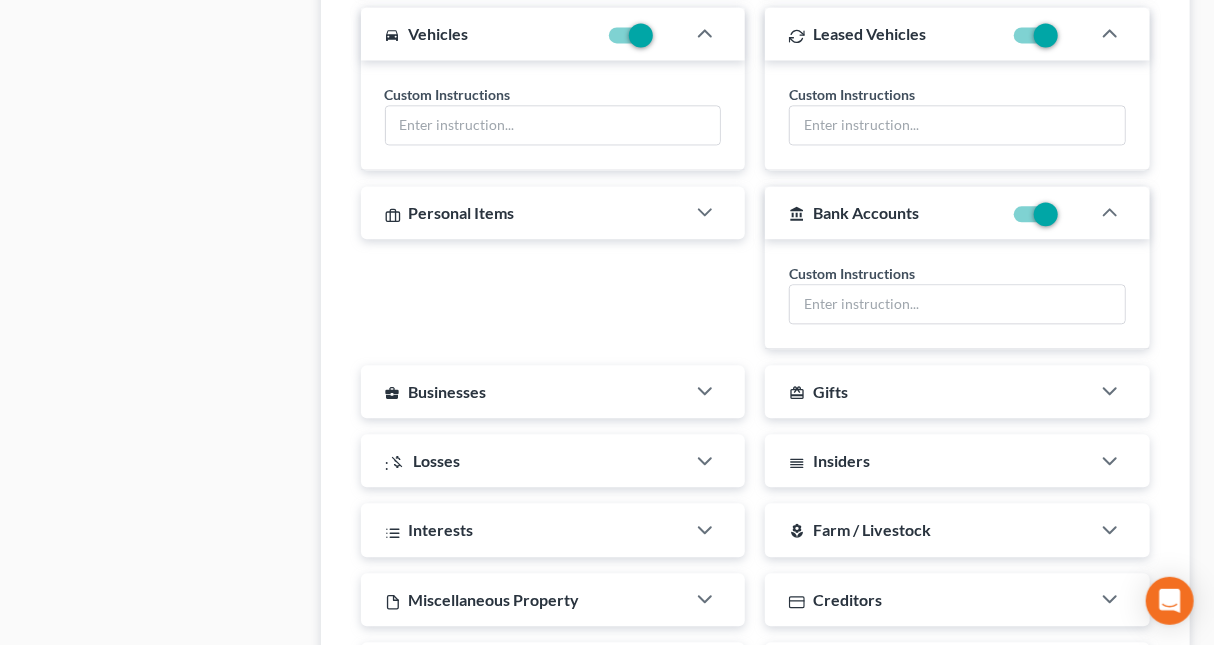 scroll, scrollTop: 1897, scrollLeft: 0, axis: vertical 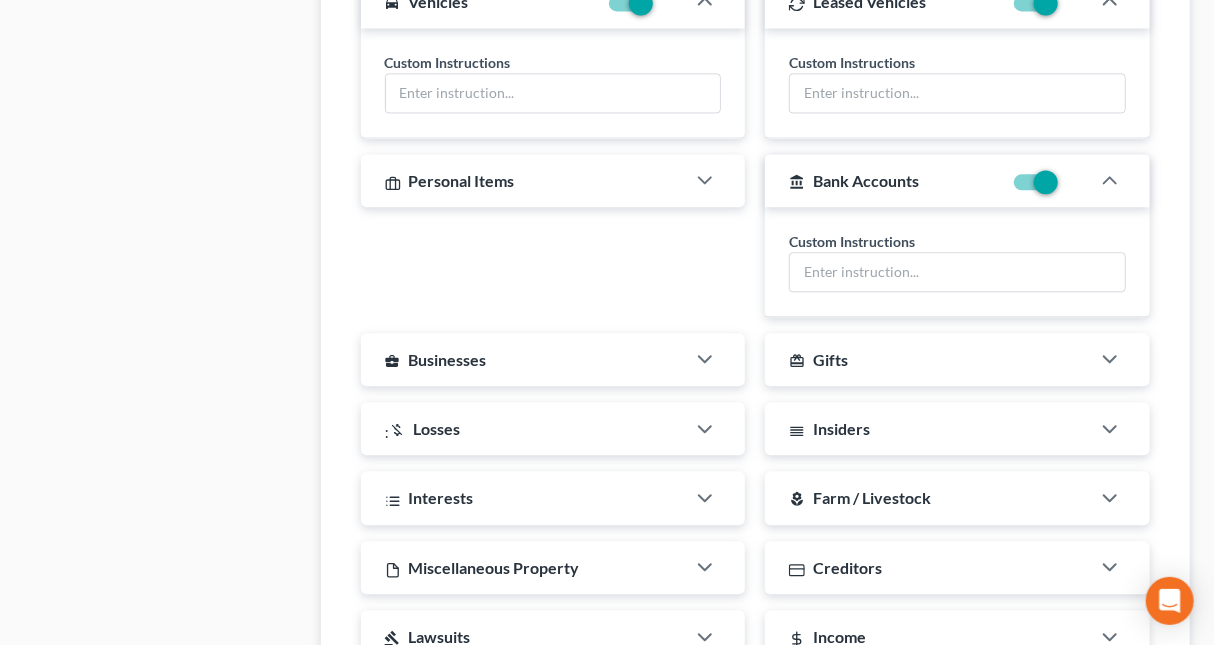 click on "Personal Items" at bounding box center [462, 180] 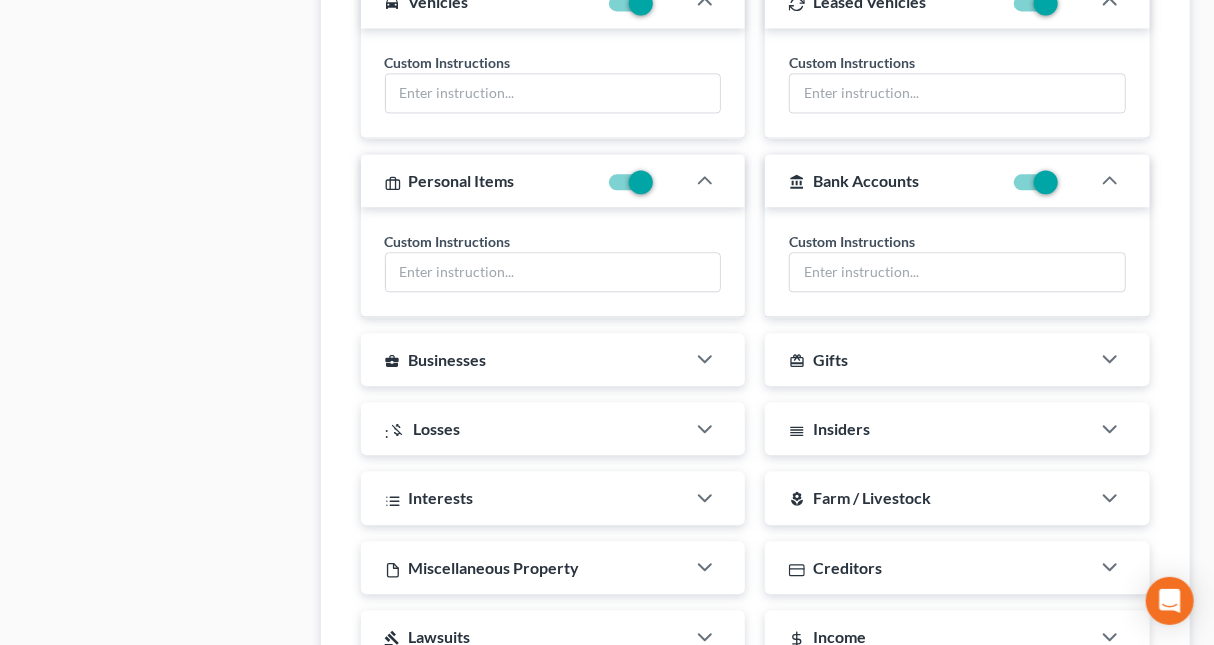 scroll, scrollTop: 2002, scrollLeft: 0, axis: vertical 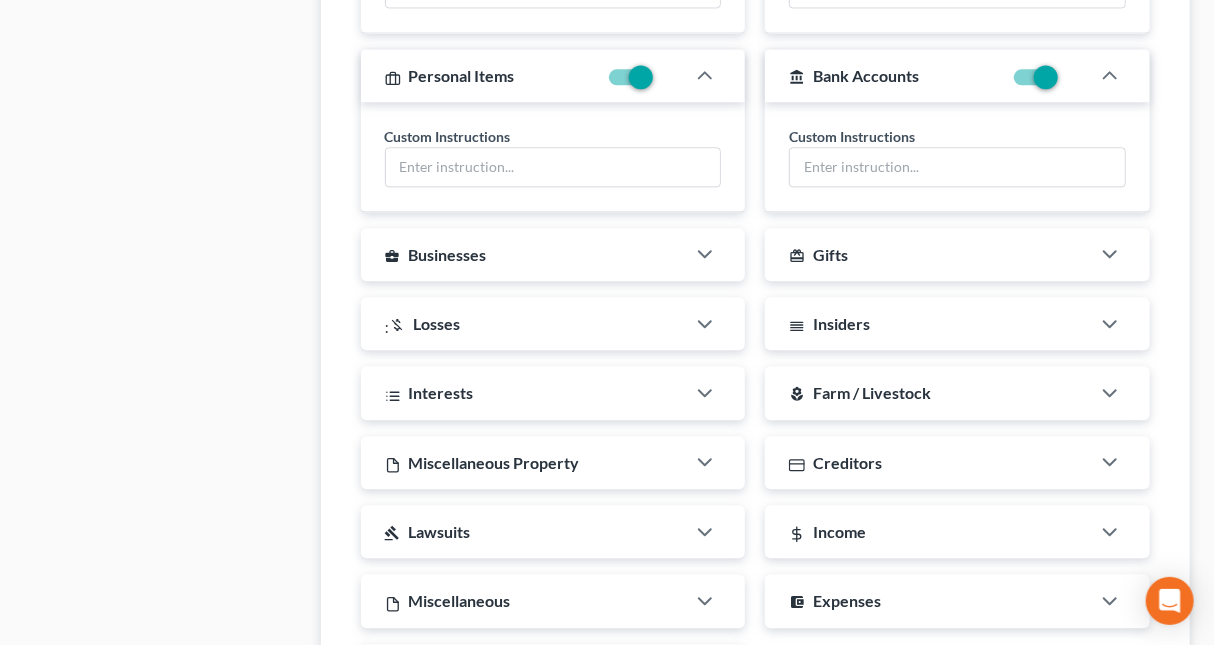 click on "business_center Businesses" at bounding box center [523, 254] 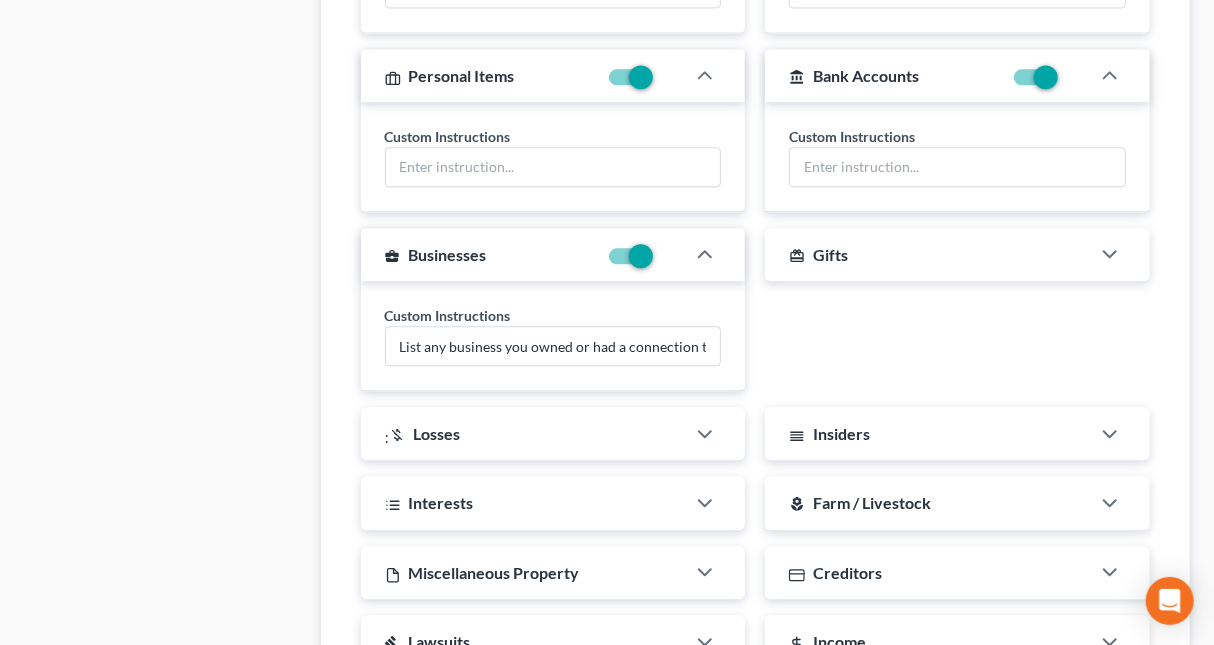 click on "Gifts" at bounding box center (830, 254) 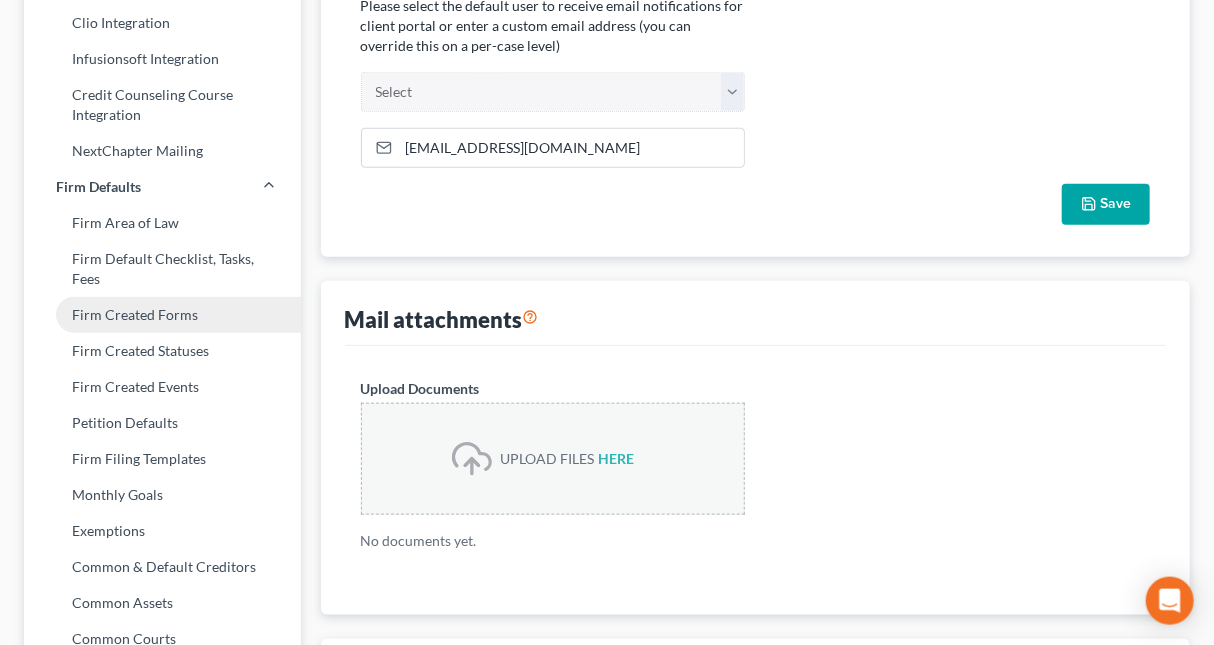 scroll, scrollTop: 785, scrollLeft: 0, axis: vertical 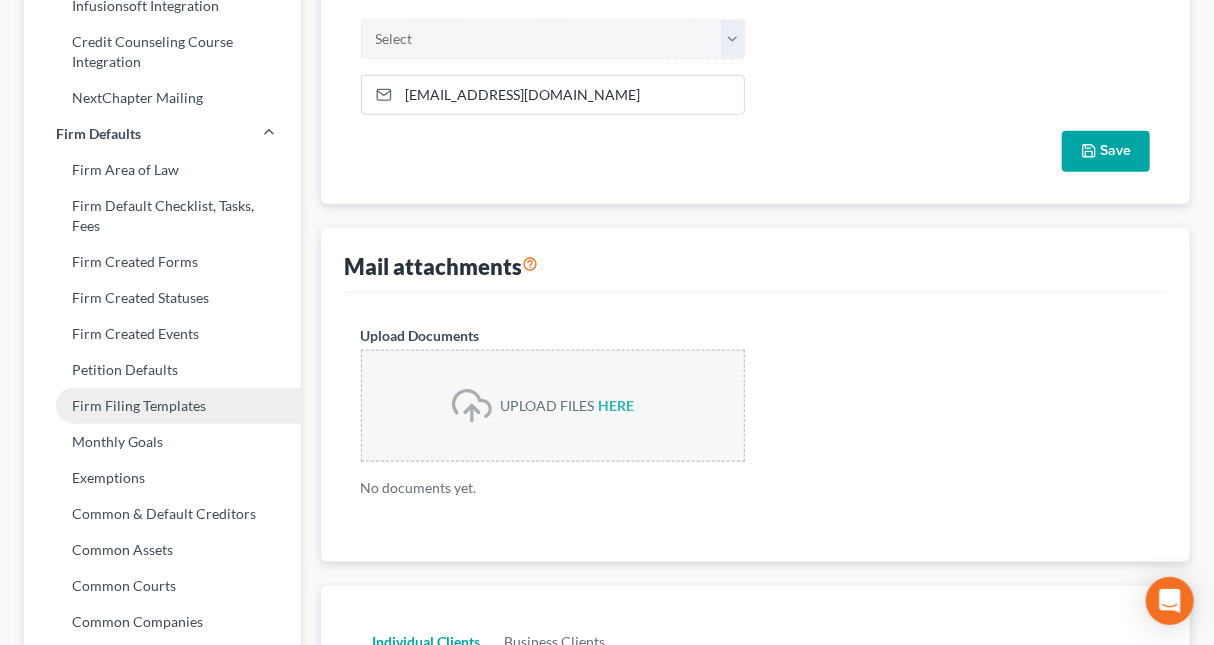 click on "Firm Filing Templates" at bounding box center (162, 406) 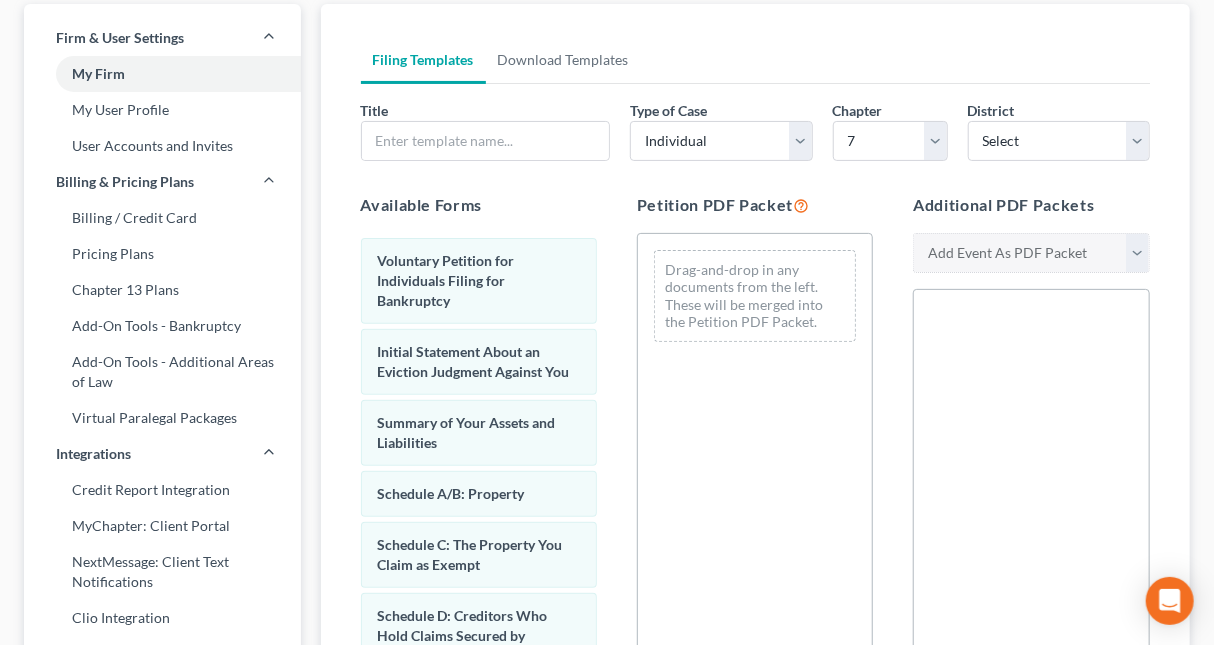 scroll, scrollTop: 210, scrollLeft: 0, axis: vertical 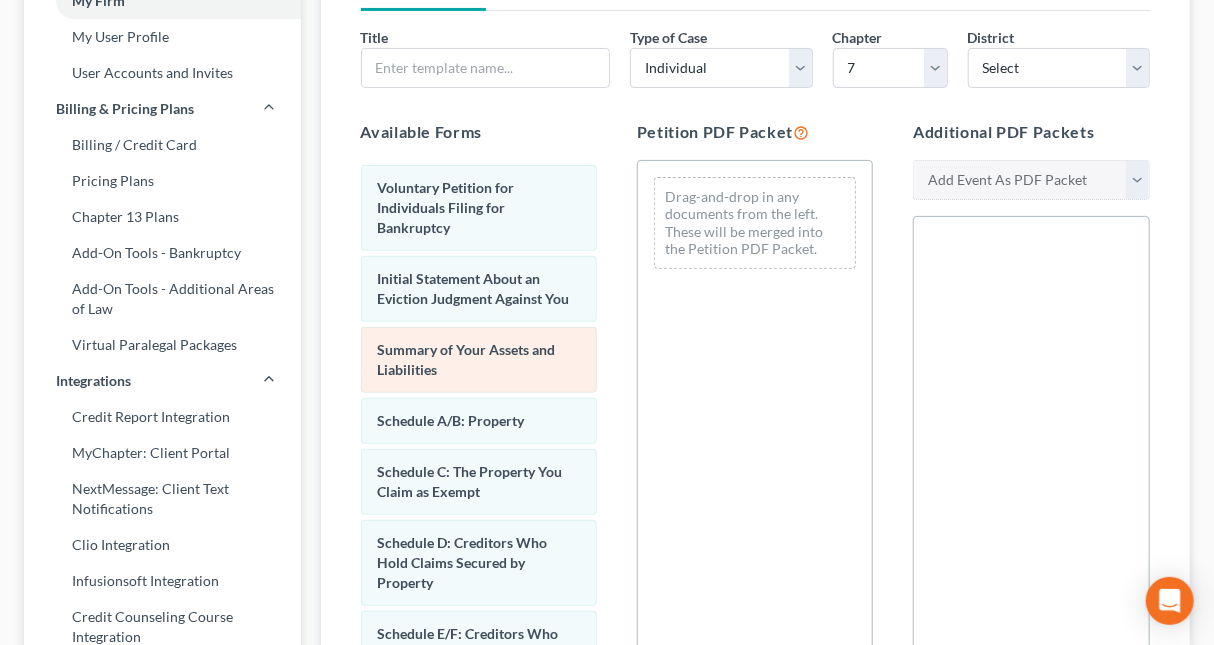 click on "Summary of Your Assets and Liabilities" at bounding box center [479, 360] 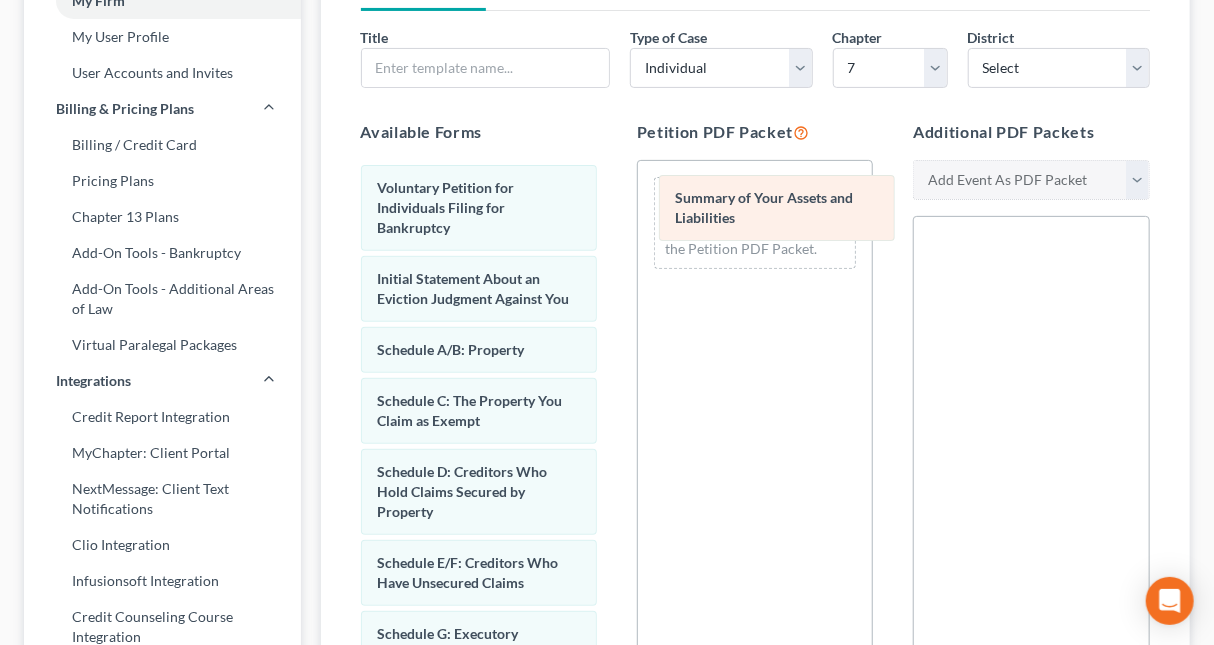 drag, startPoint x: 534, startPoint y: 335, endPoint x: 766, endPoint y: 206, distance: 265.45245 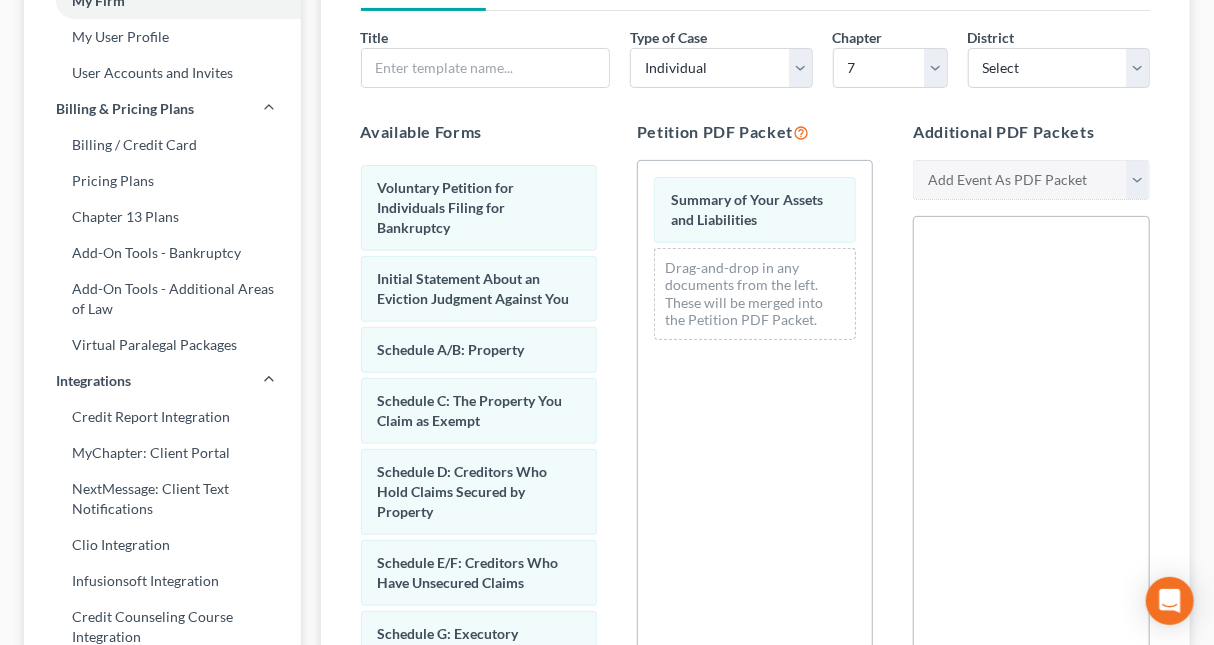 click on "Summary of Your Assets and Liabilities" at bounding box center (755, 210) 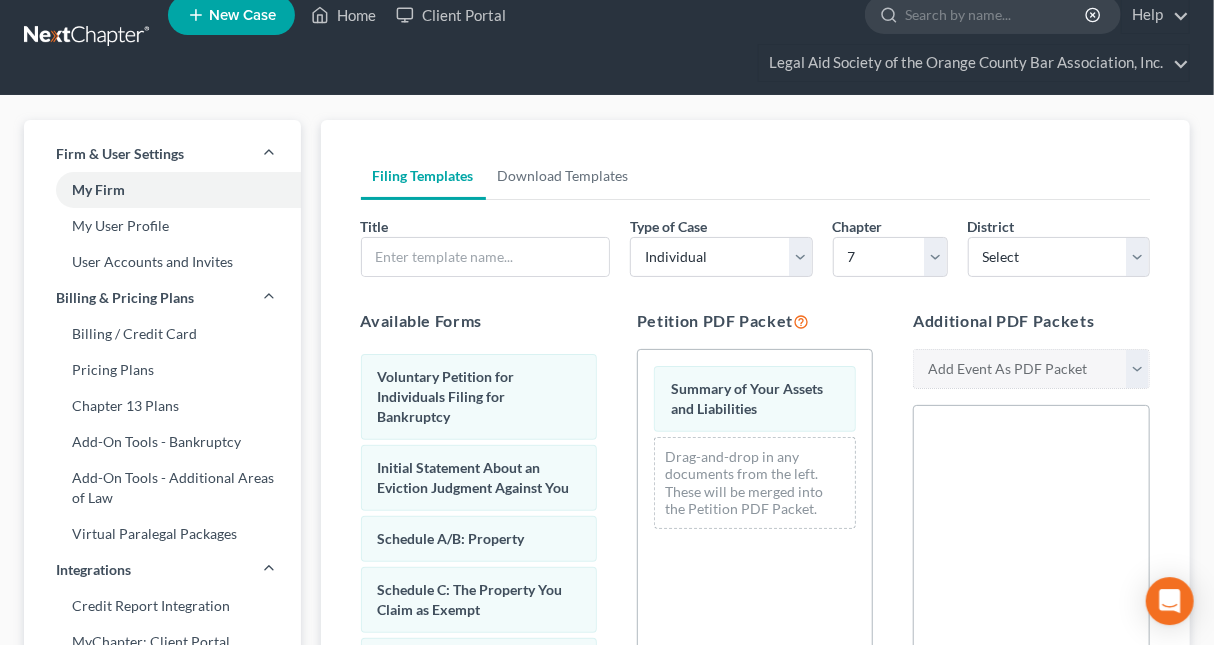 scroll, scrollTop: 0, scrollLeft: 0, axis: both 